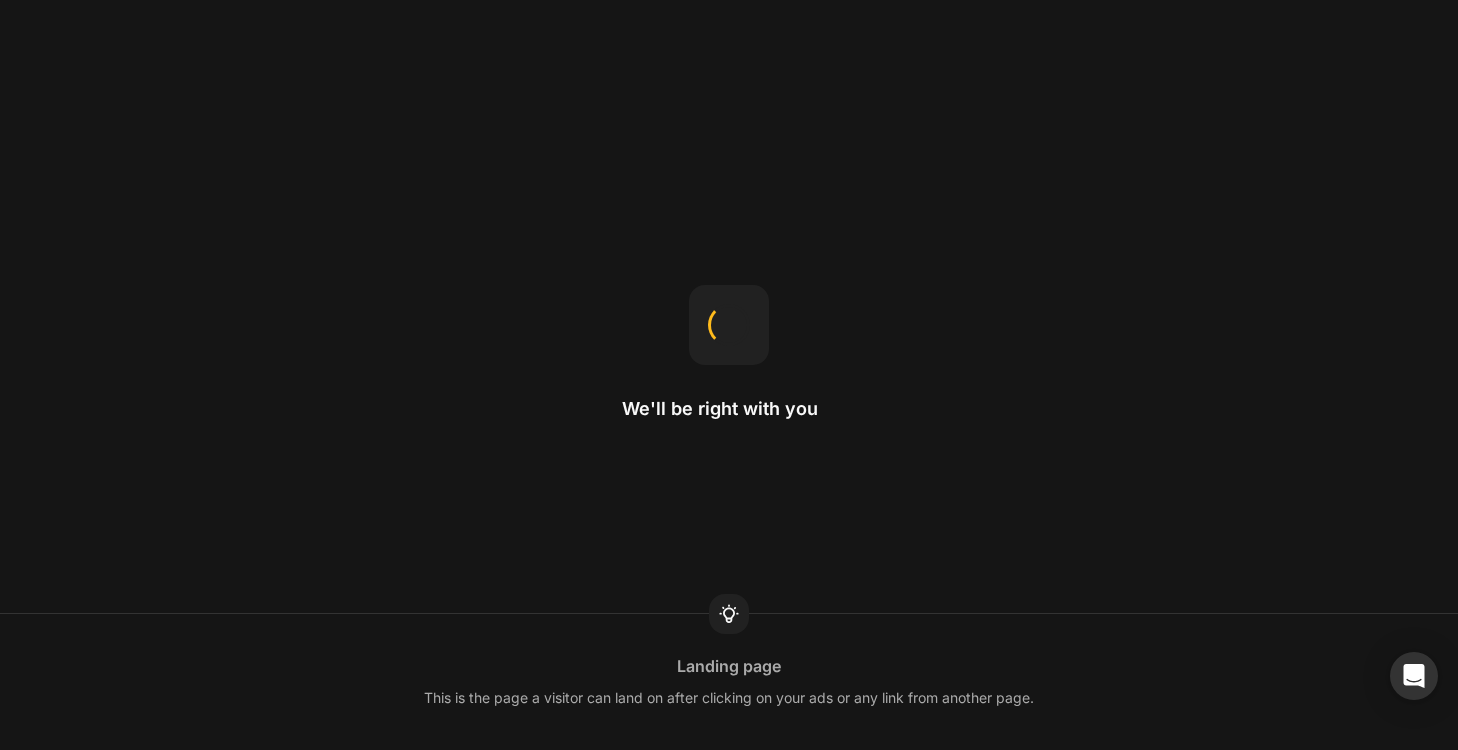 scroll, scrollTop: 0, scrollLeft: 0, axis: both 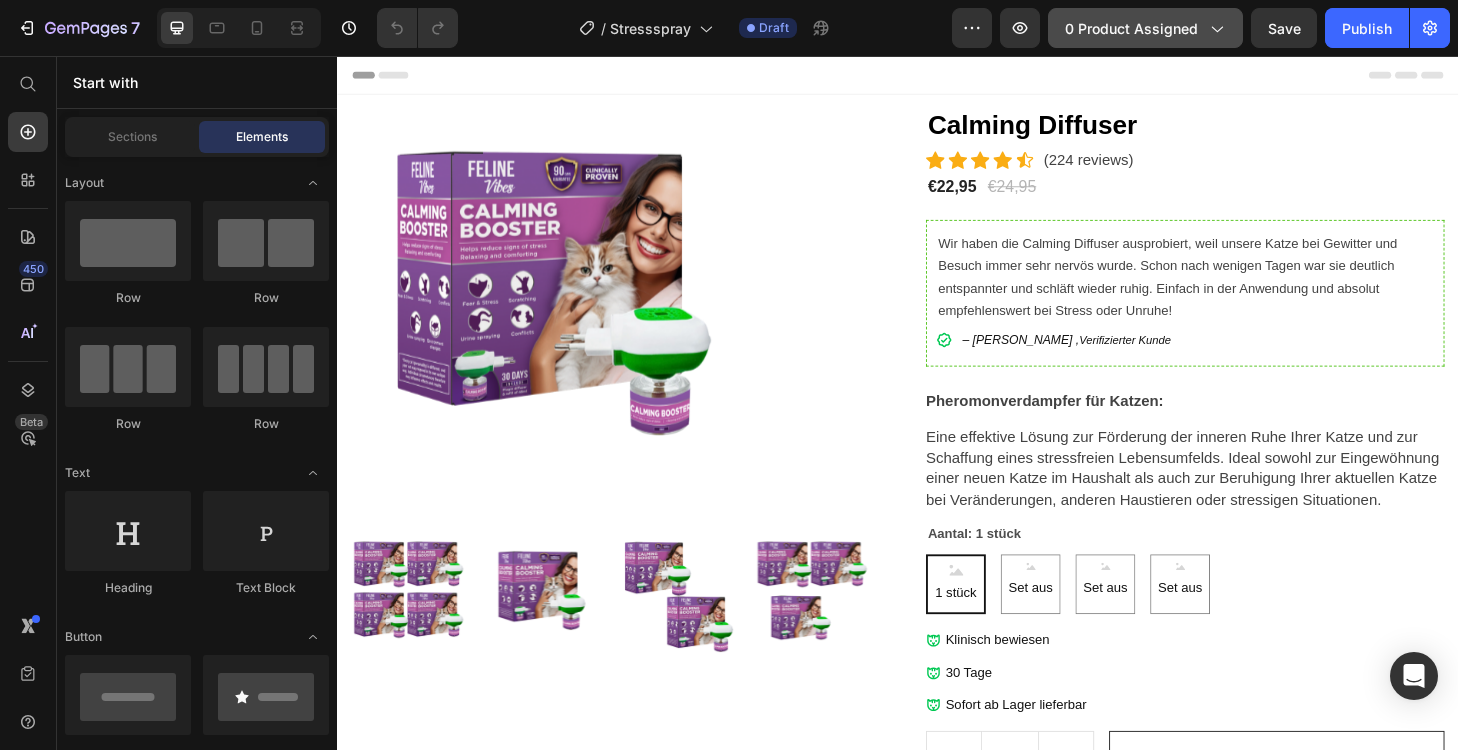 click on "0 product assigned" at bounding box center (1145, 28) 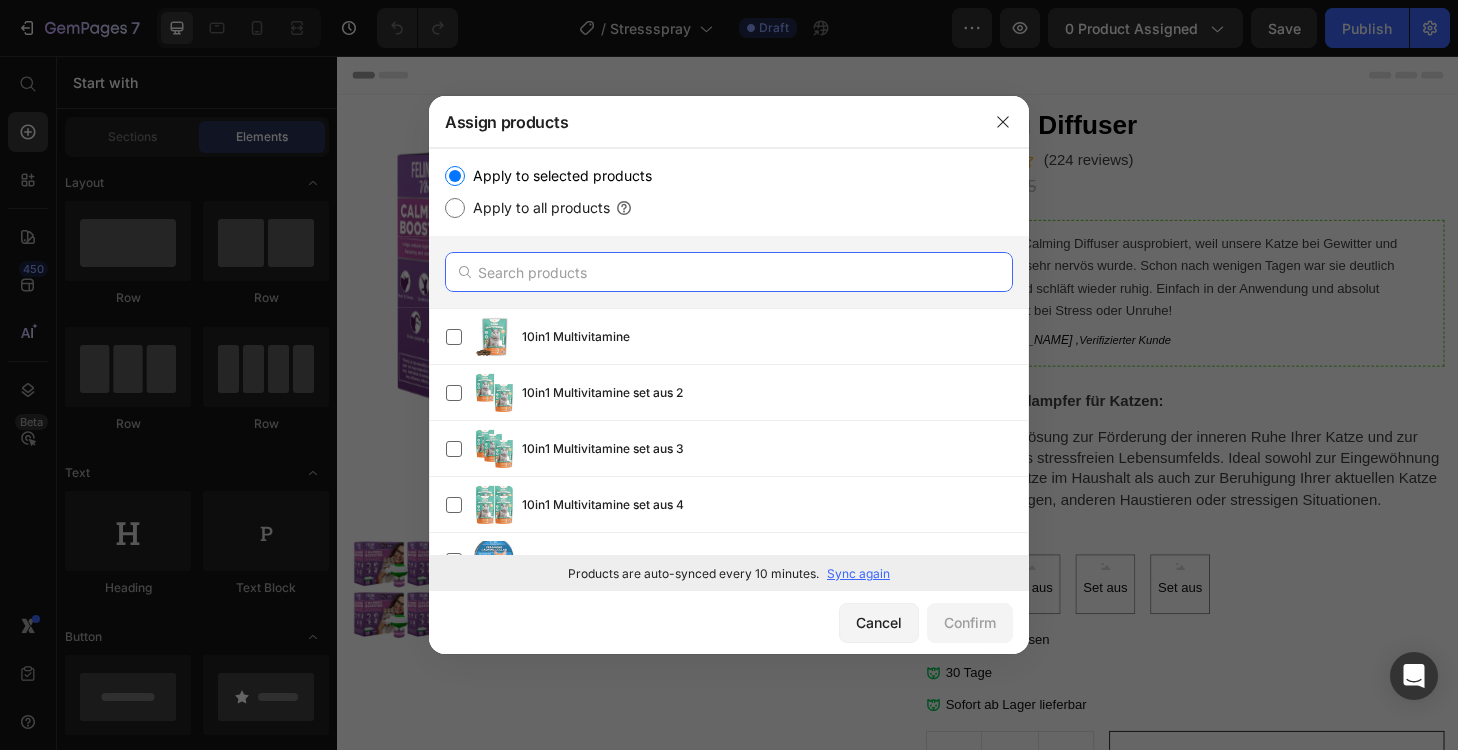click at bounding box center (729, 272) 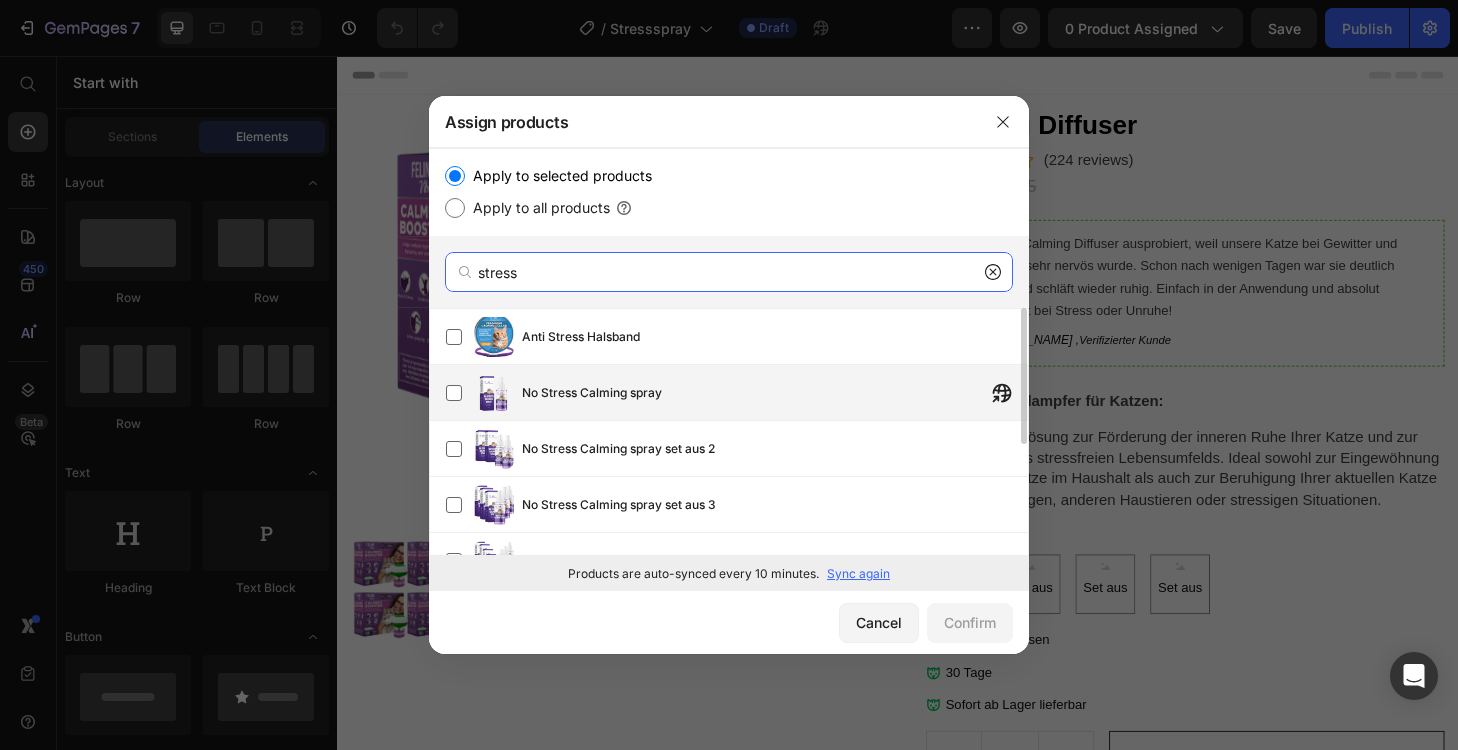 type on "stress" 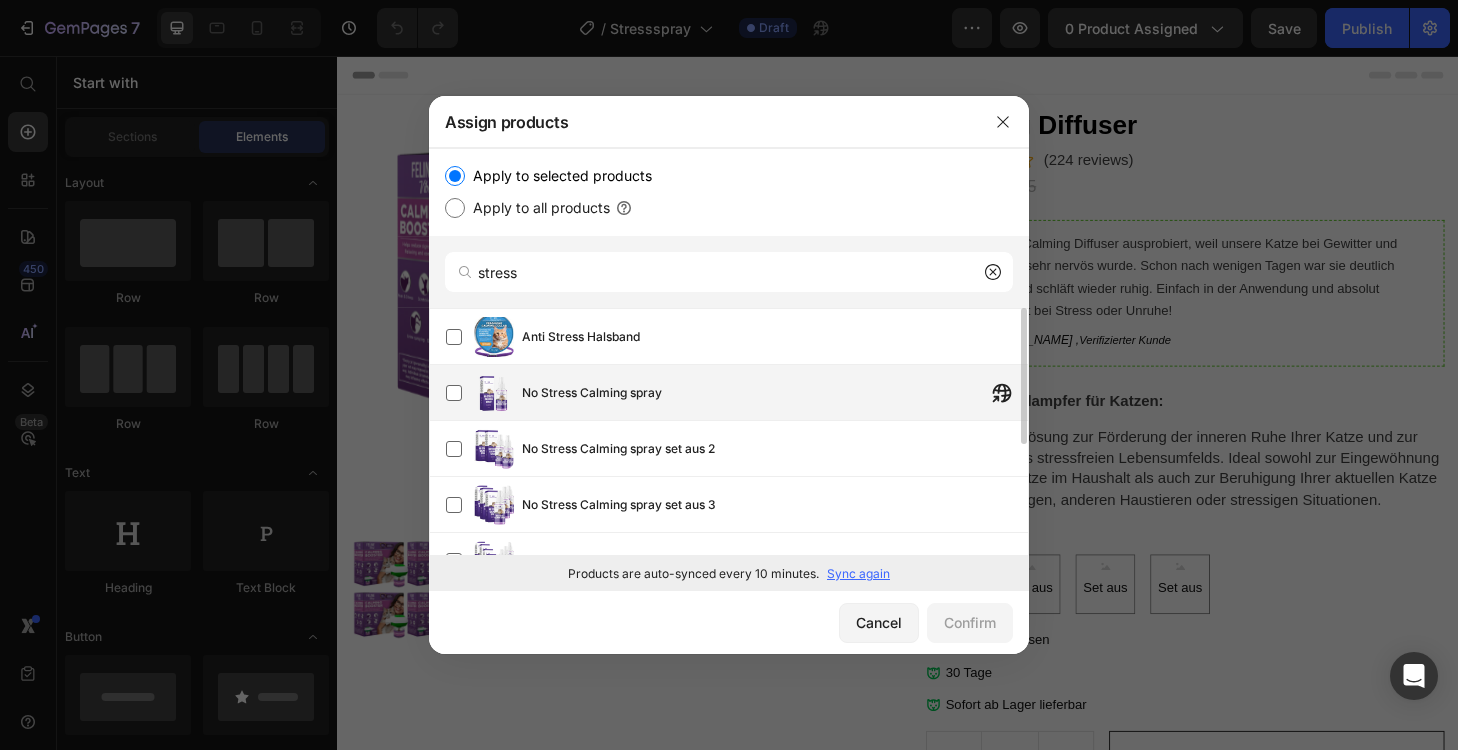 click on "No Stress Calming spray" at bounding box center (592, 393) 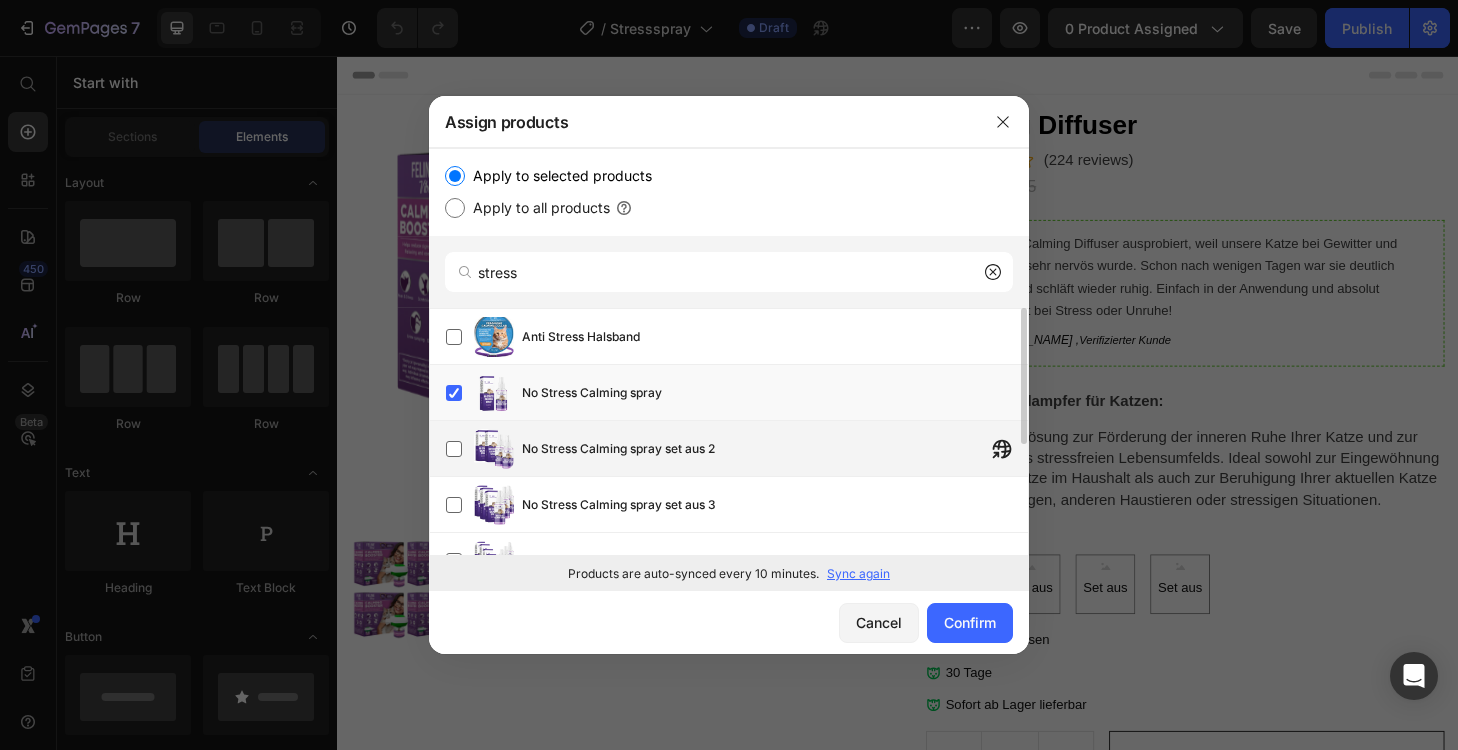 click on "No Stress Calming spray set aus 2" at bounding box center (775, 449) 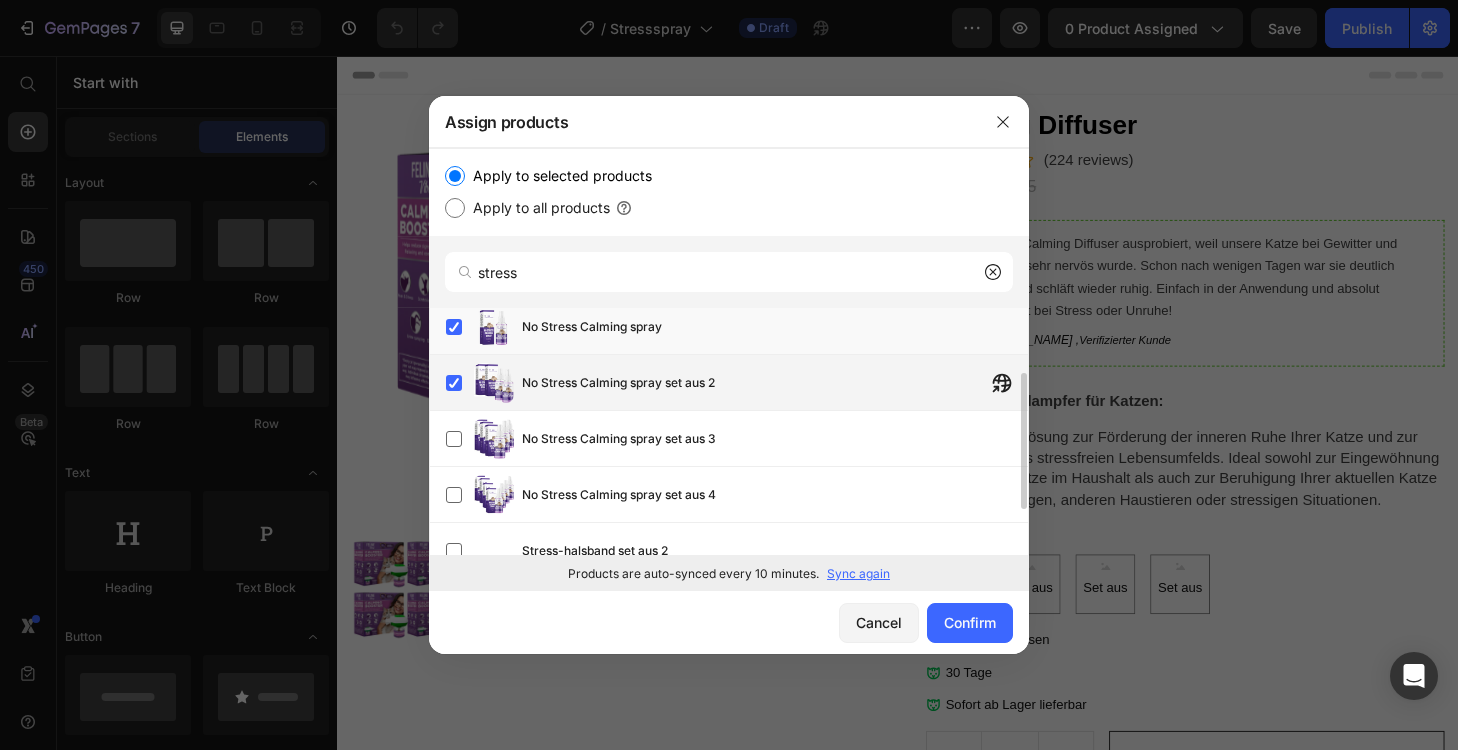 scroll, scrollTop: 85, scrollLeft: 0, axis: vertical 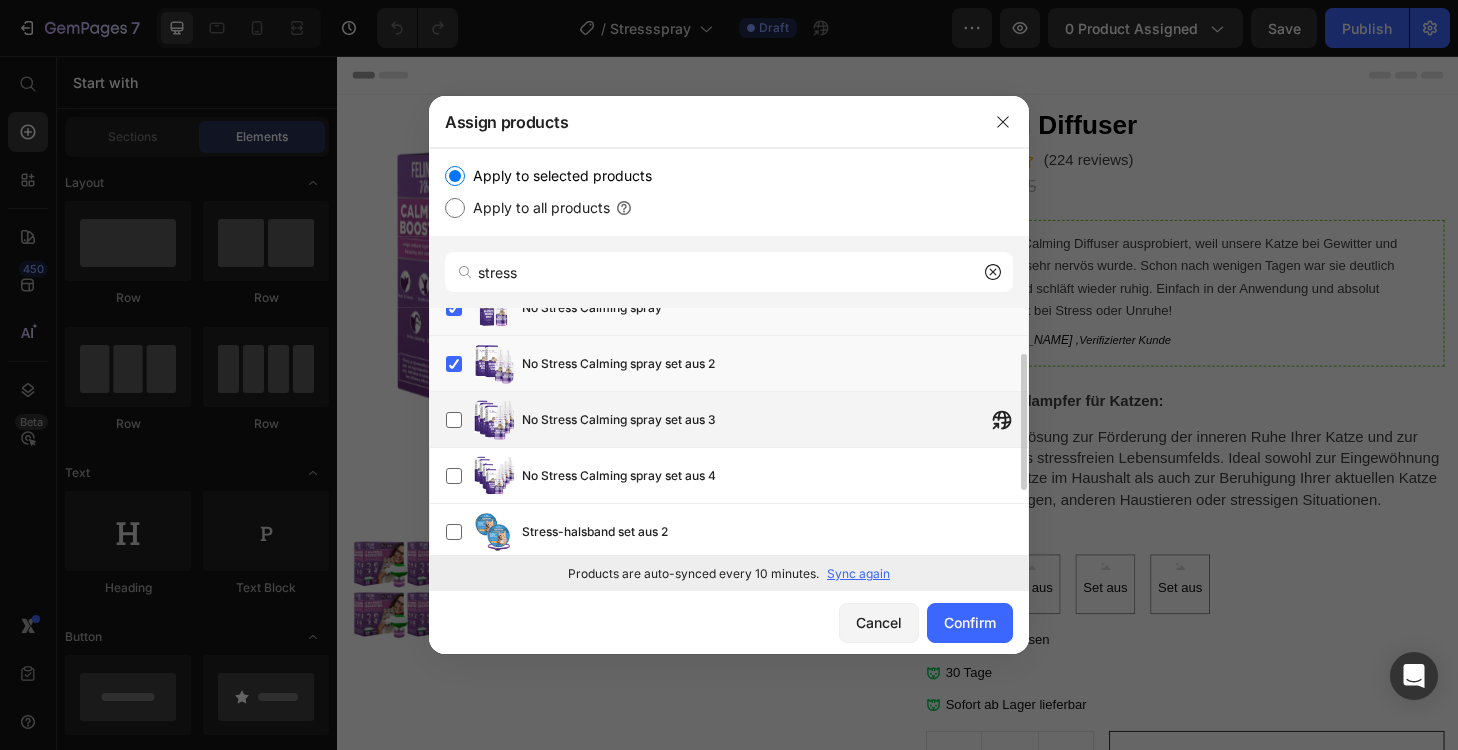 click on "No Stress Calming spray set aus 3" at bounding box center [619, 420] 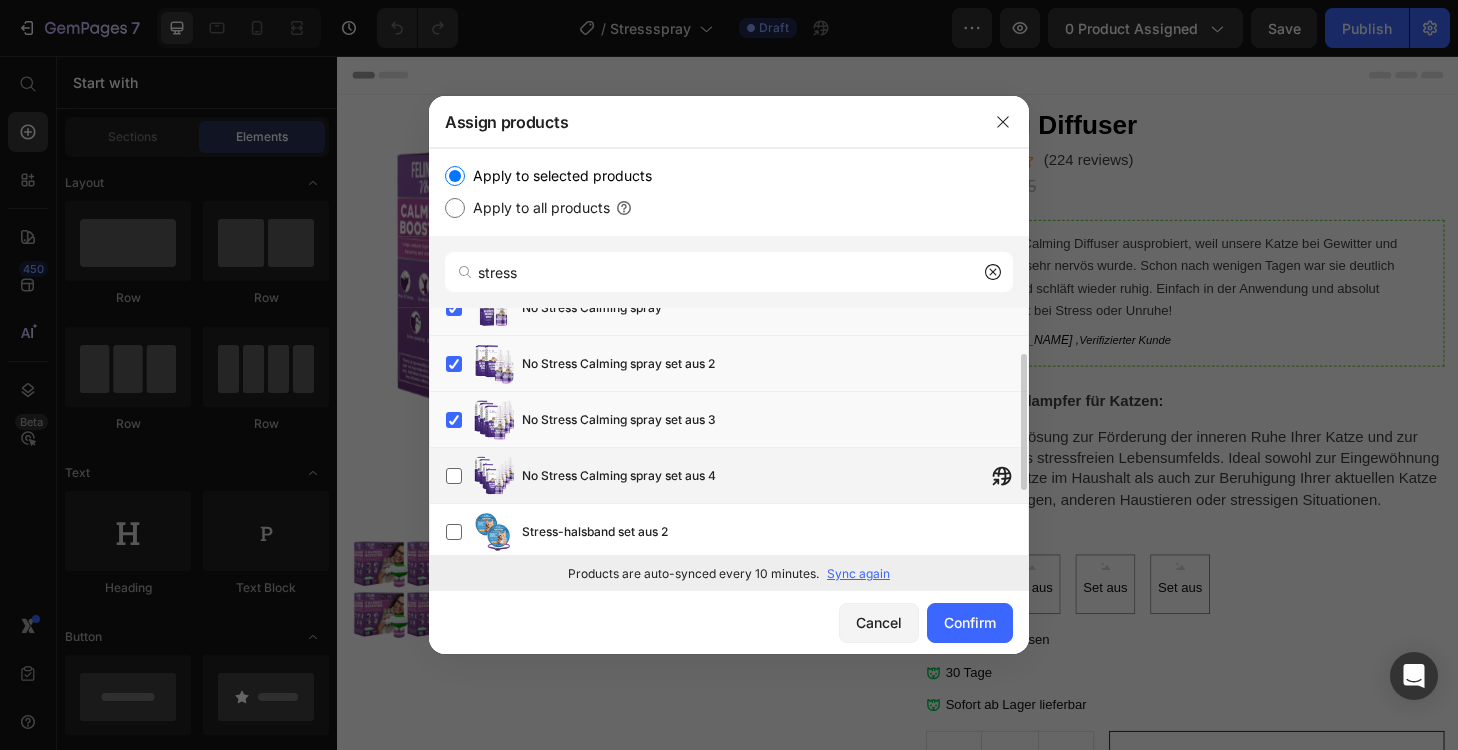 click on "No Stress Calming spray set aus 4" at bounding box center (619, 476) 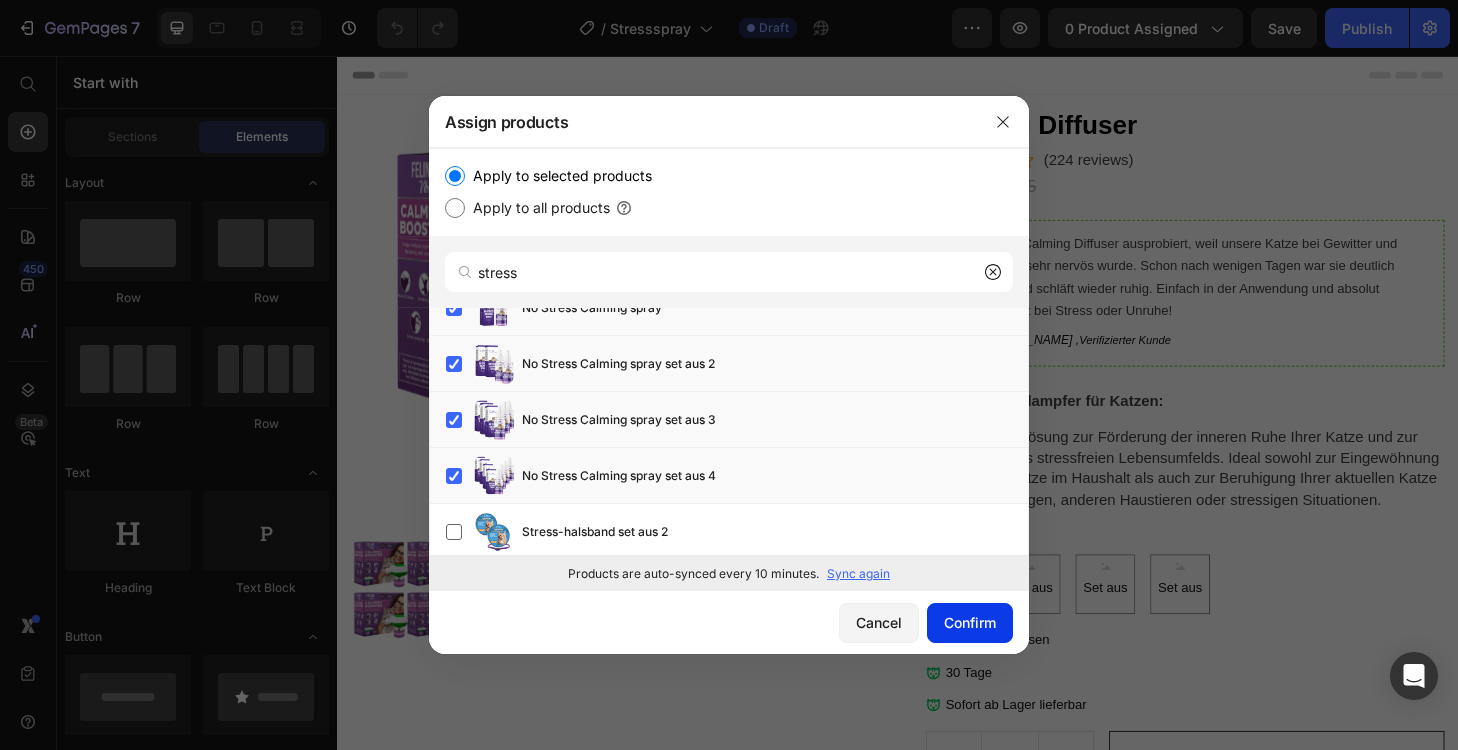 click on "Confirm" 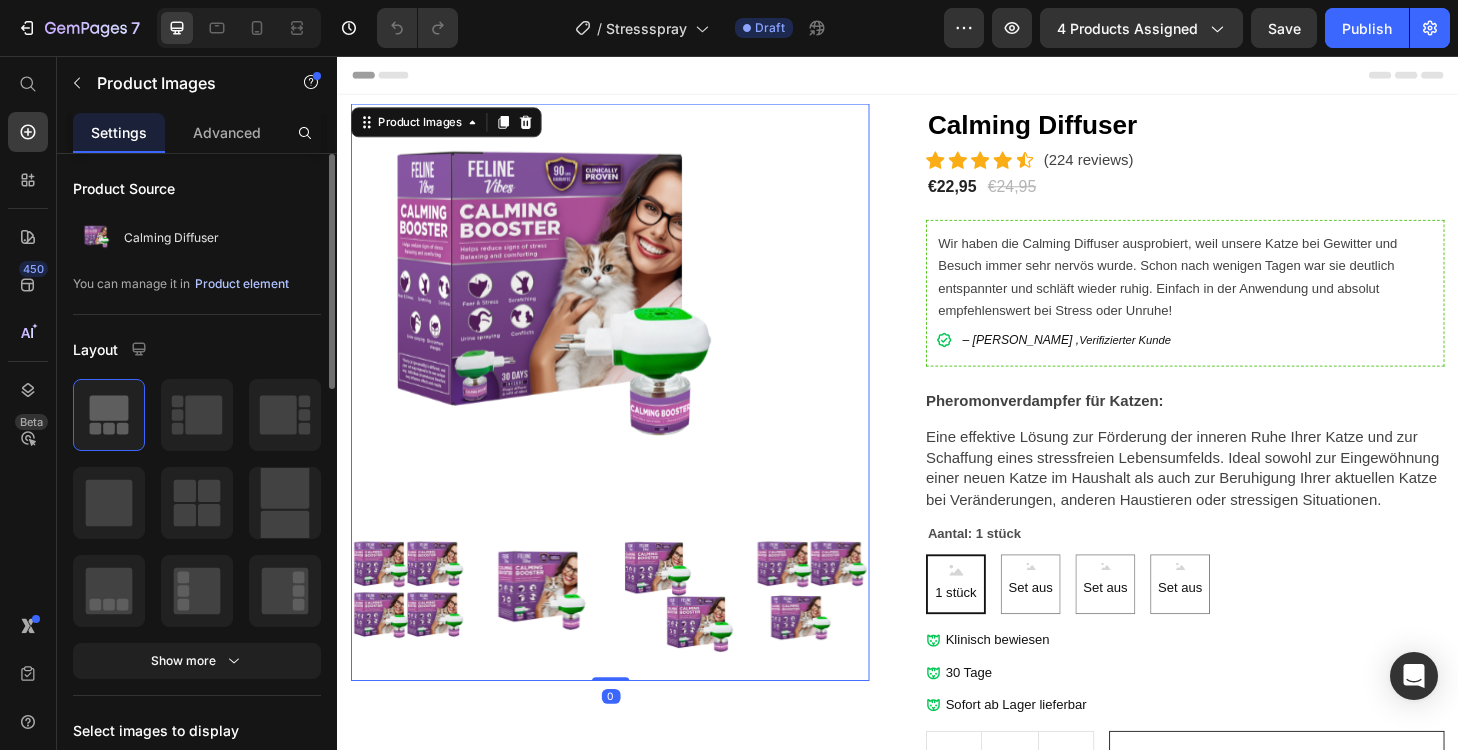 click on "Product element" at bounding box center (242, 284) 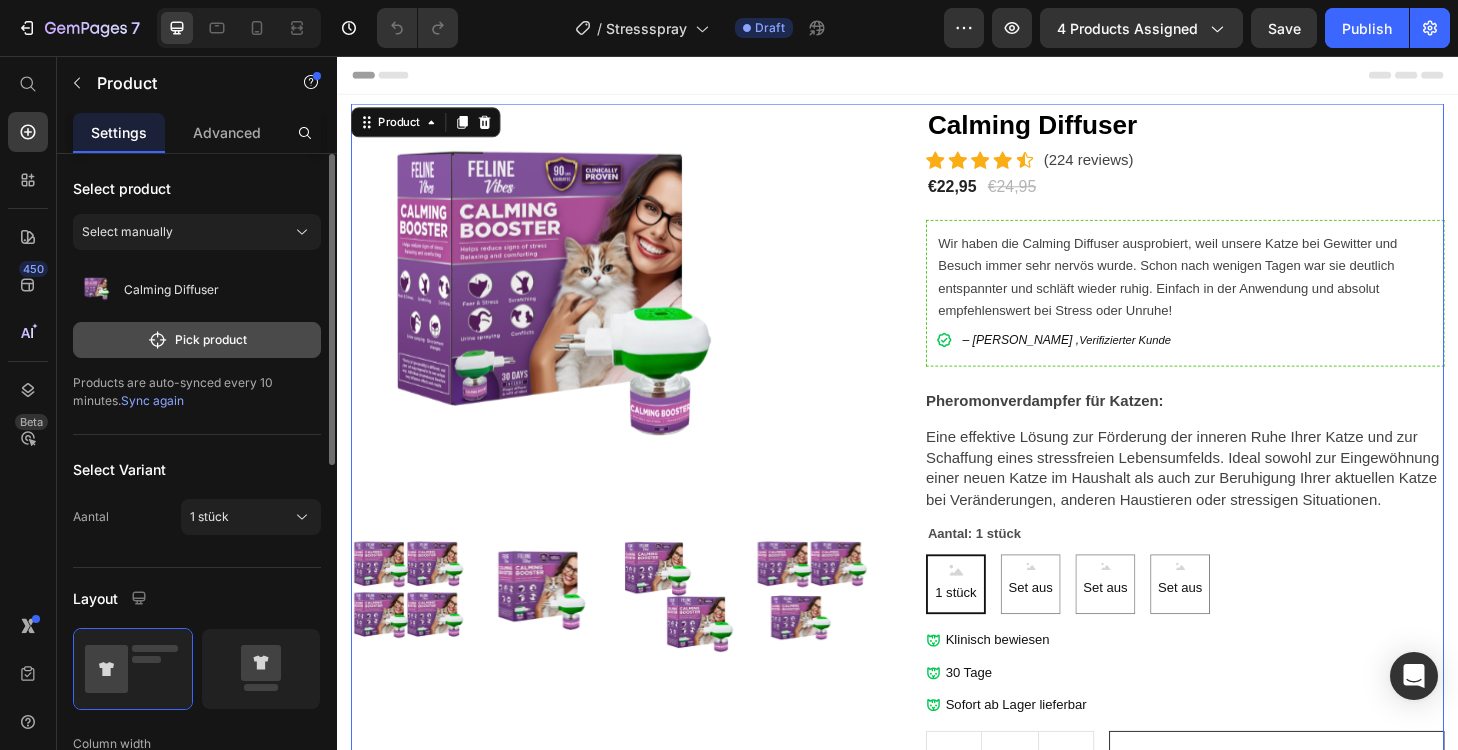 click on "Pick product" at bounding box center [197, 340] 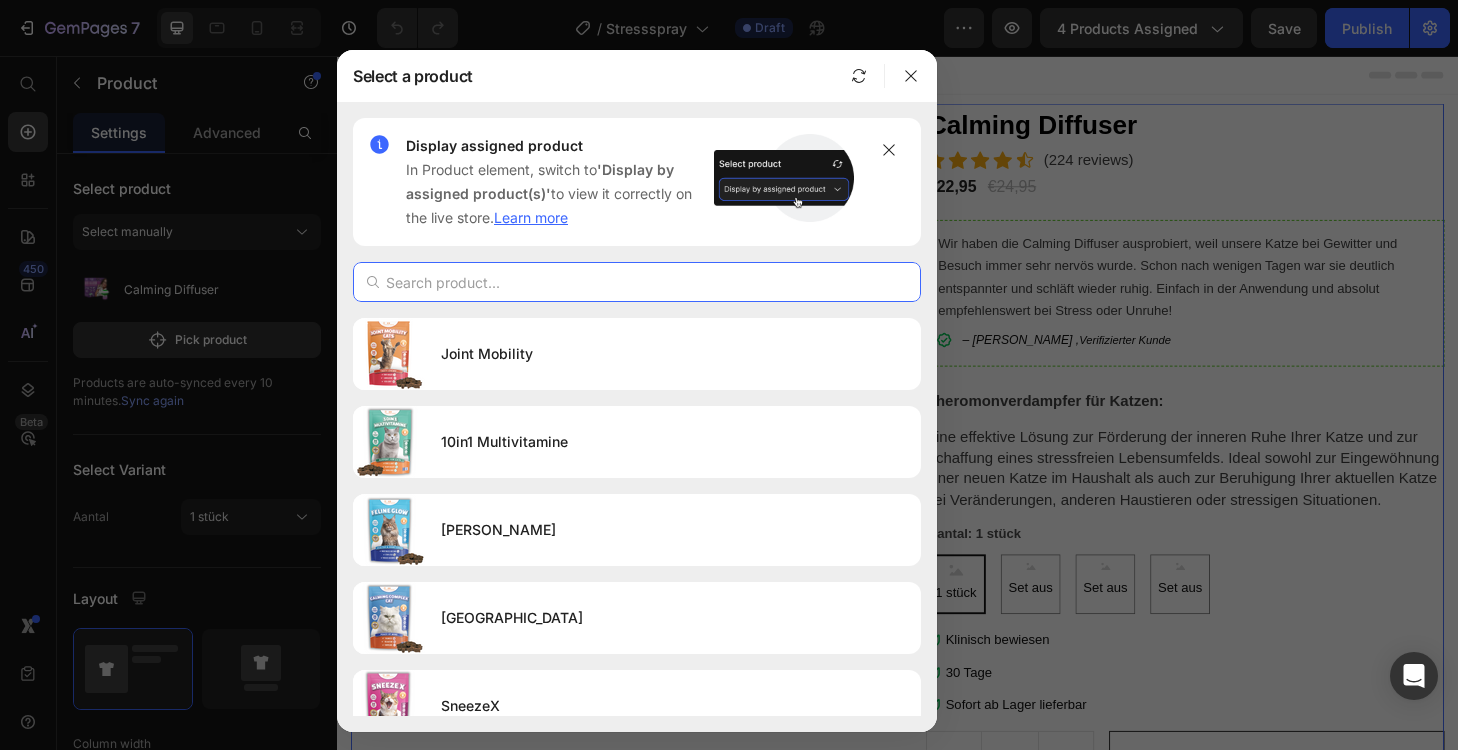 click at bounding box center (637, 282) 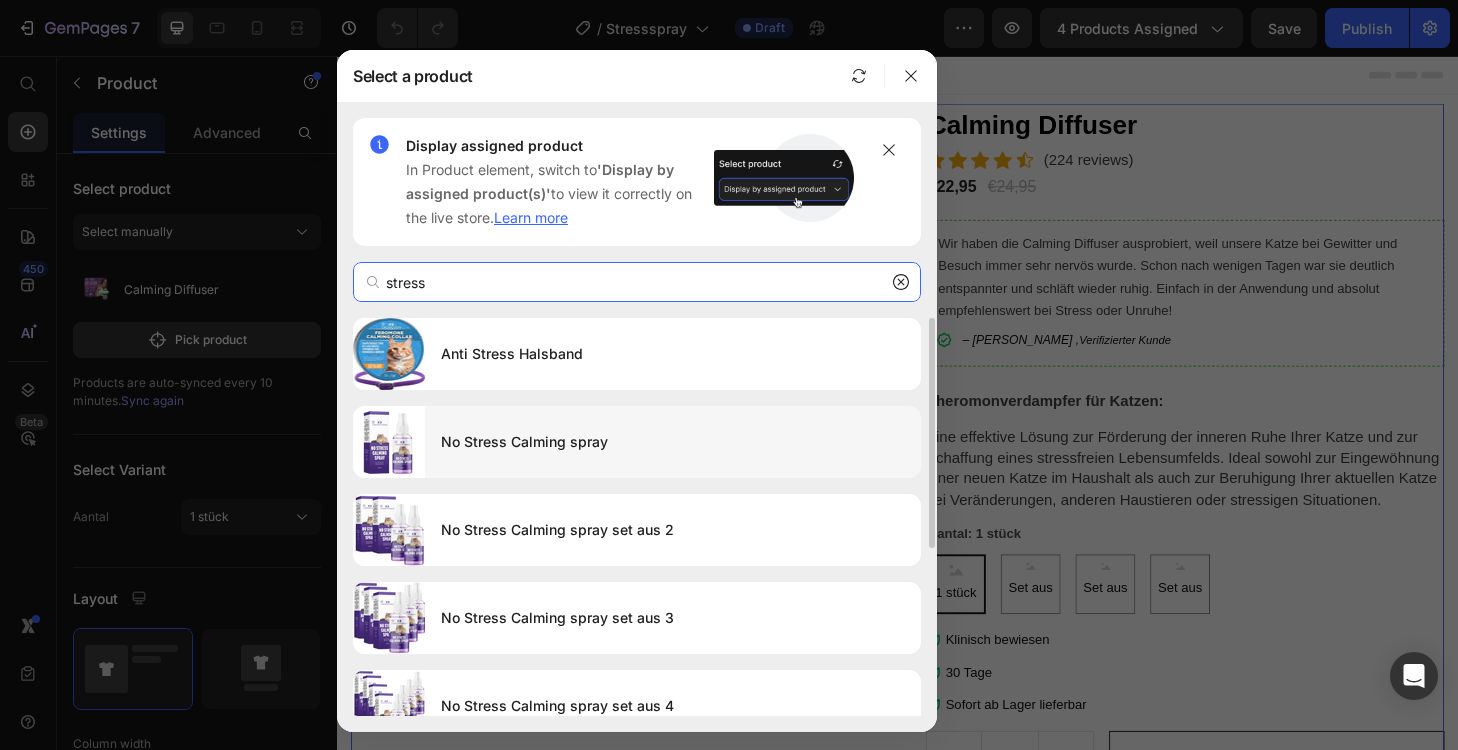 type on "stress" 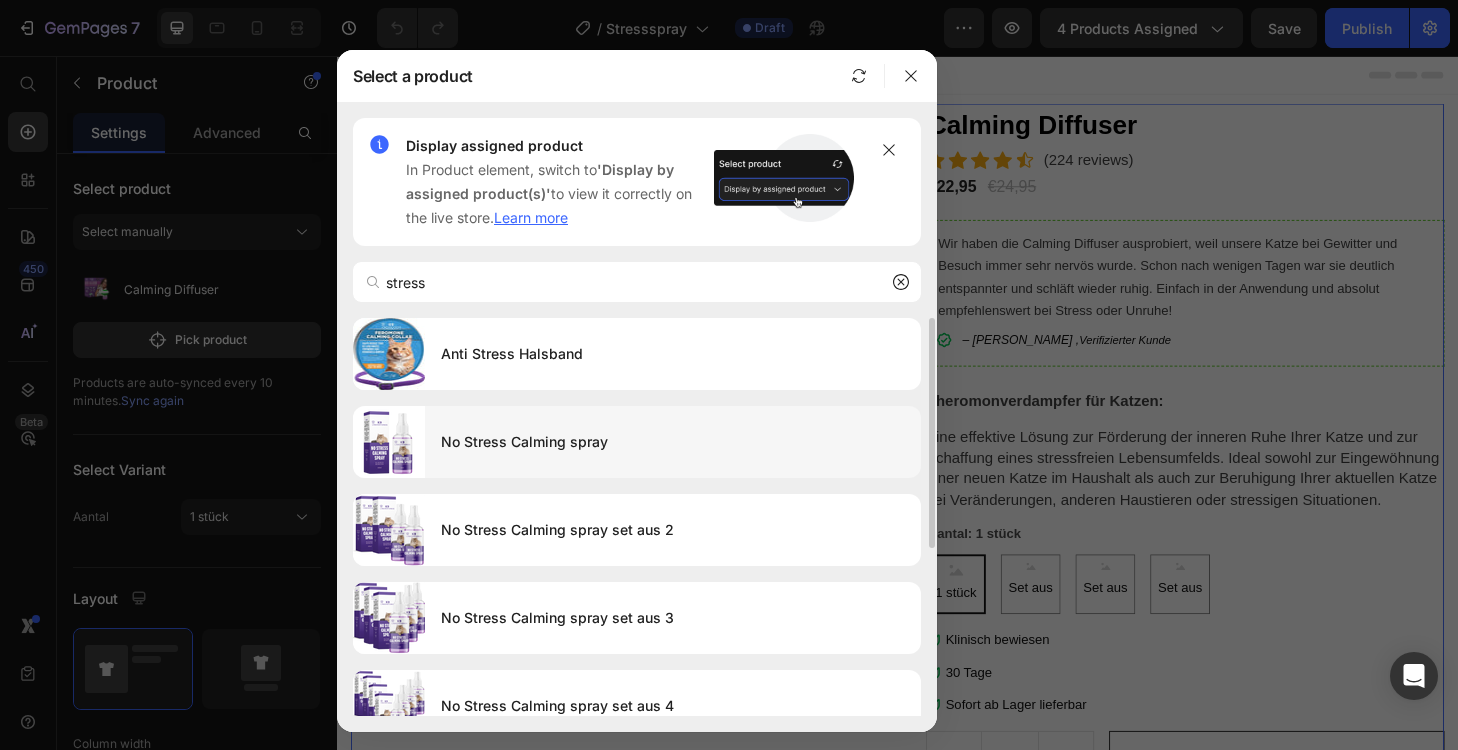 click on "No Stress Calming spray" at bounding box center [673, 442] 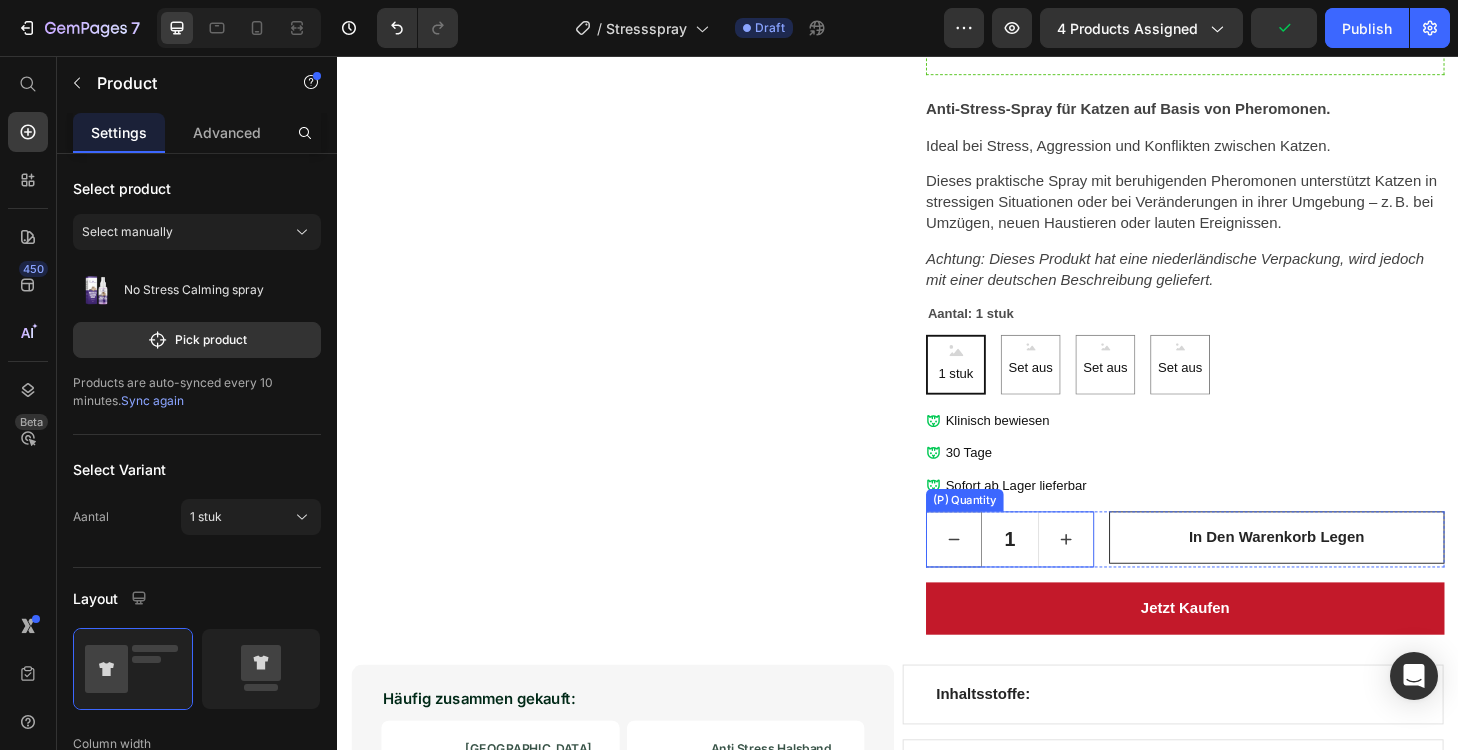 scroll, scrollTop: 311, scrollLeft: 0, axis: vertical 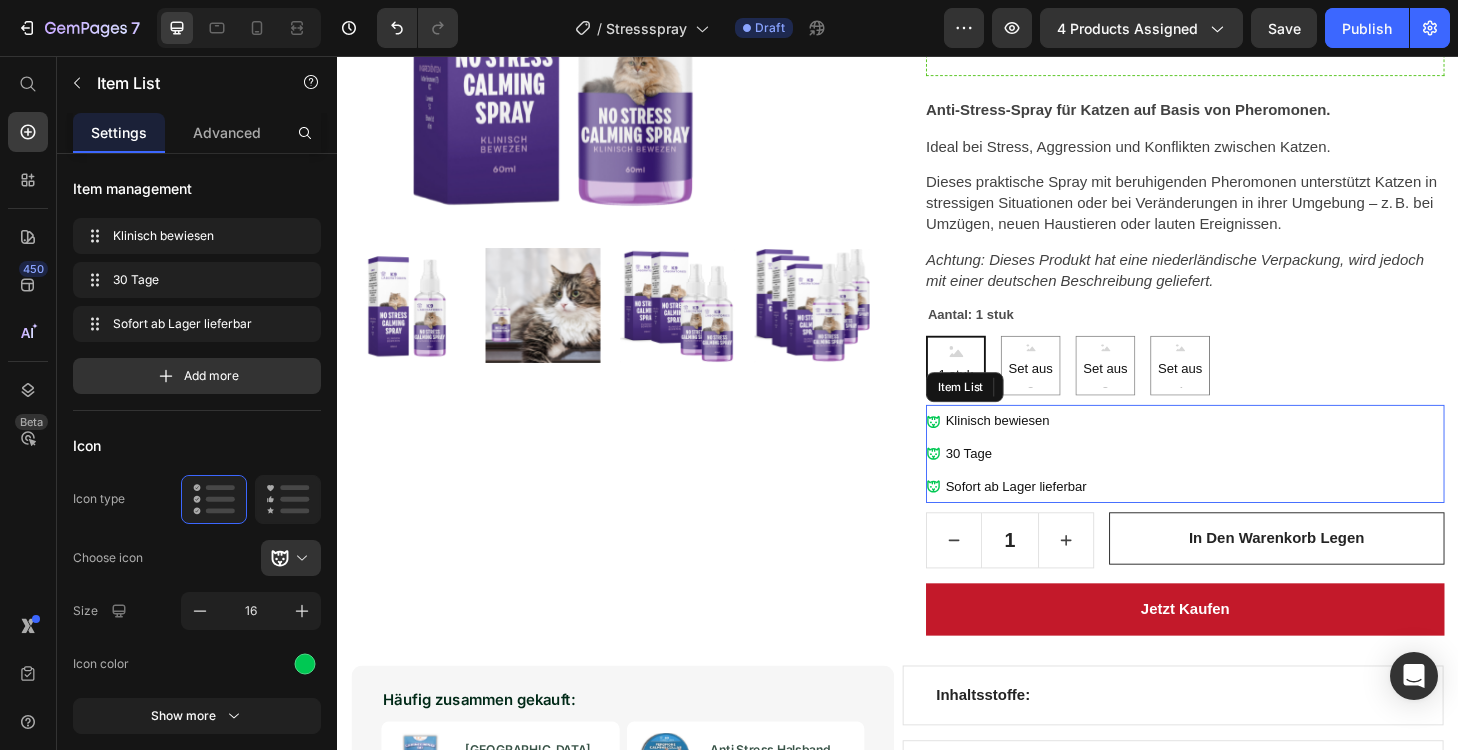click on "30 Tage" at bounding box center [1013, 481] 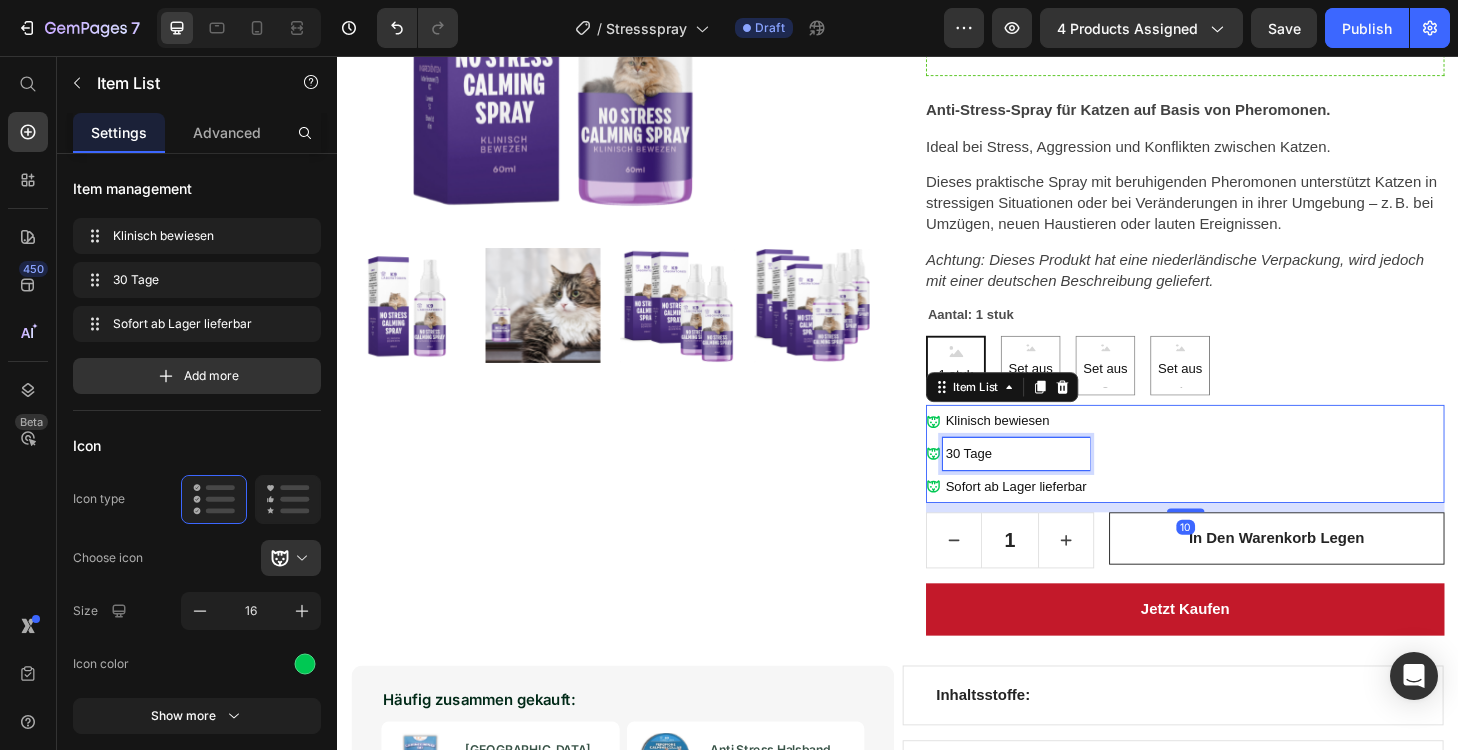 click on "30 Tage" at bounding box center [1013, 481] 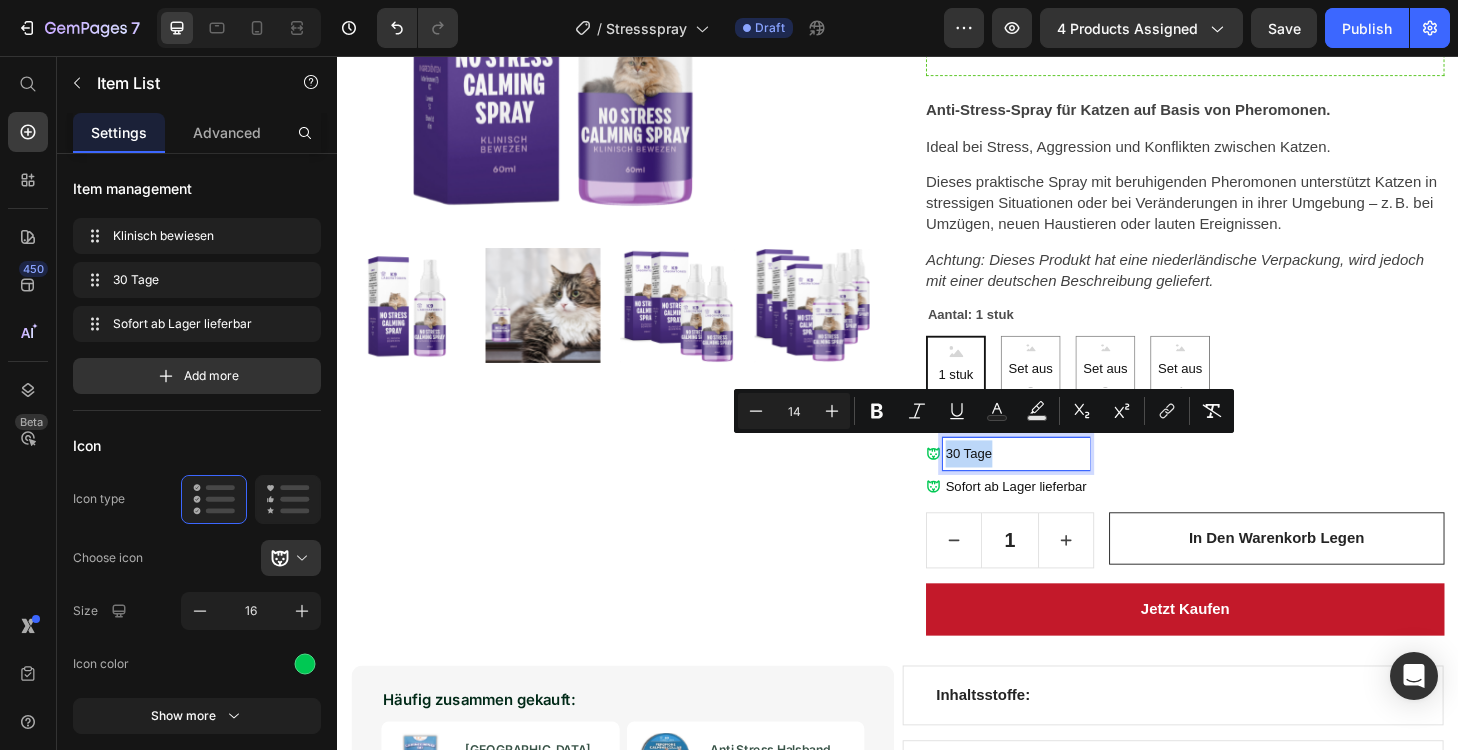 drag, startPoint x: 1034, startPoint y: 480, endPoint x: 988, endPoint y: 476, distance: 46.173584 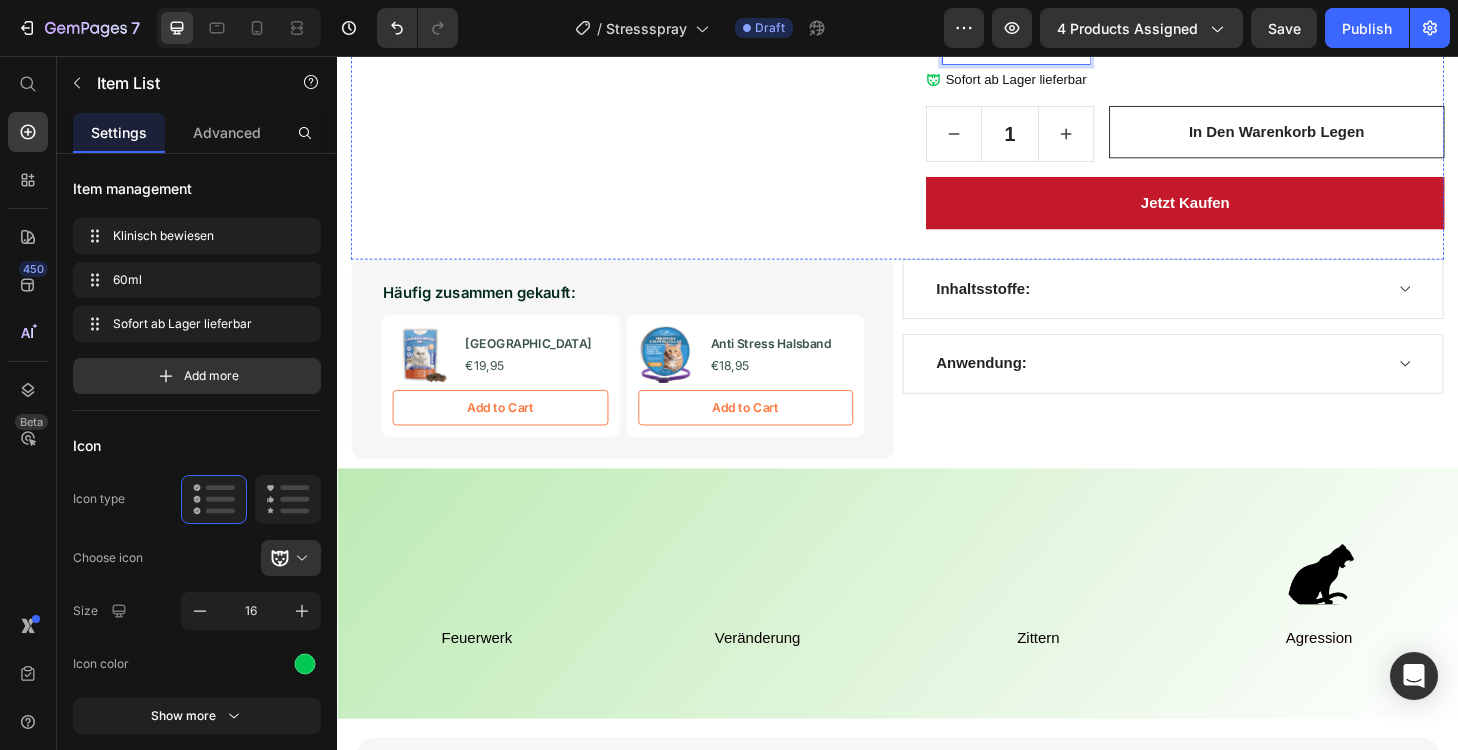 scroll, scrollTop: 747, scrollLeft: 0, axis: vertical 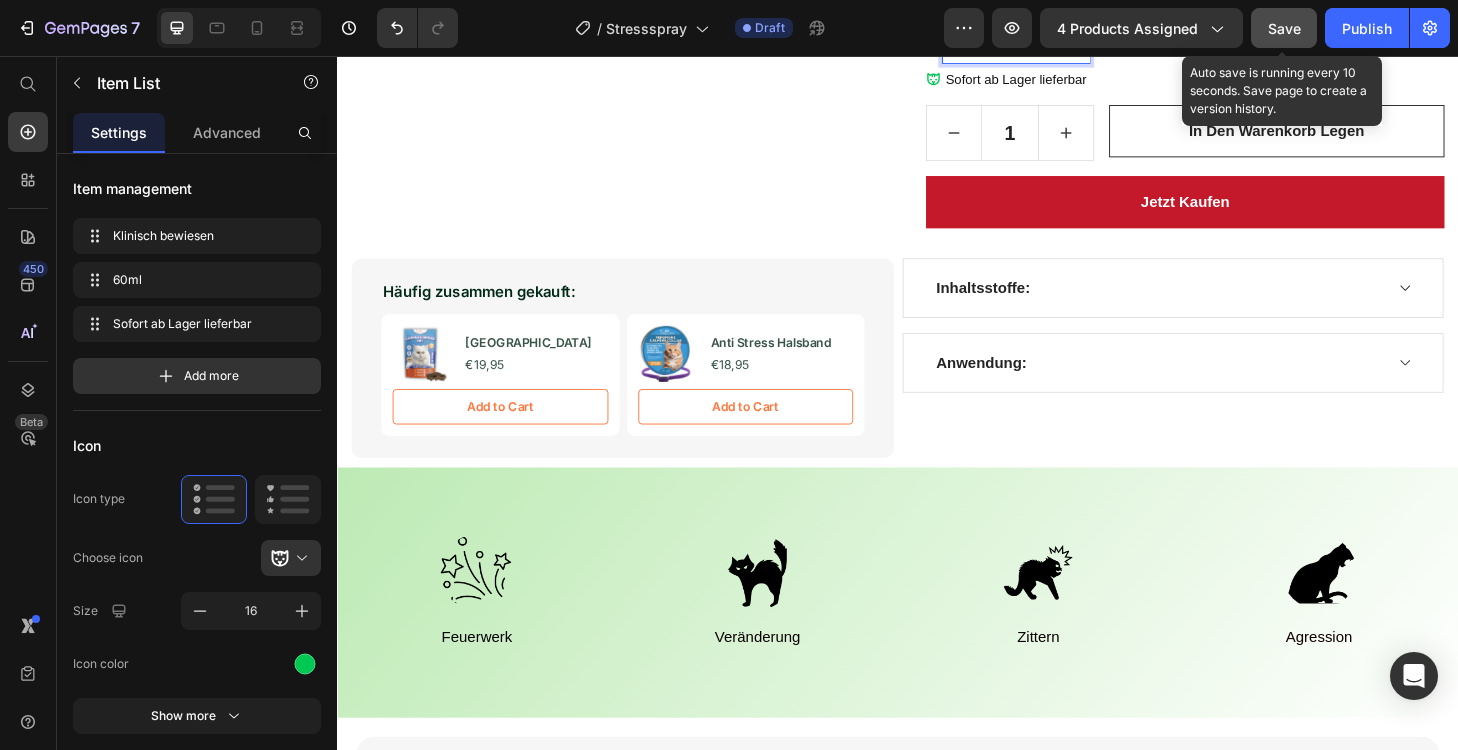 click on "Save" at bounding box center (1284, 28) 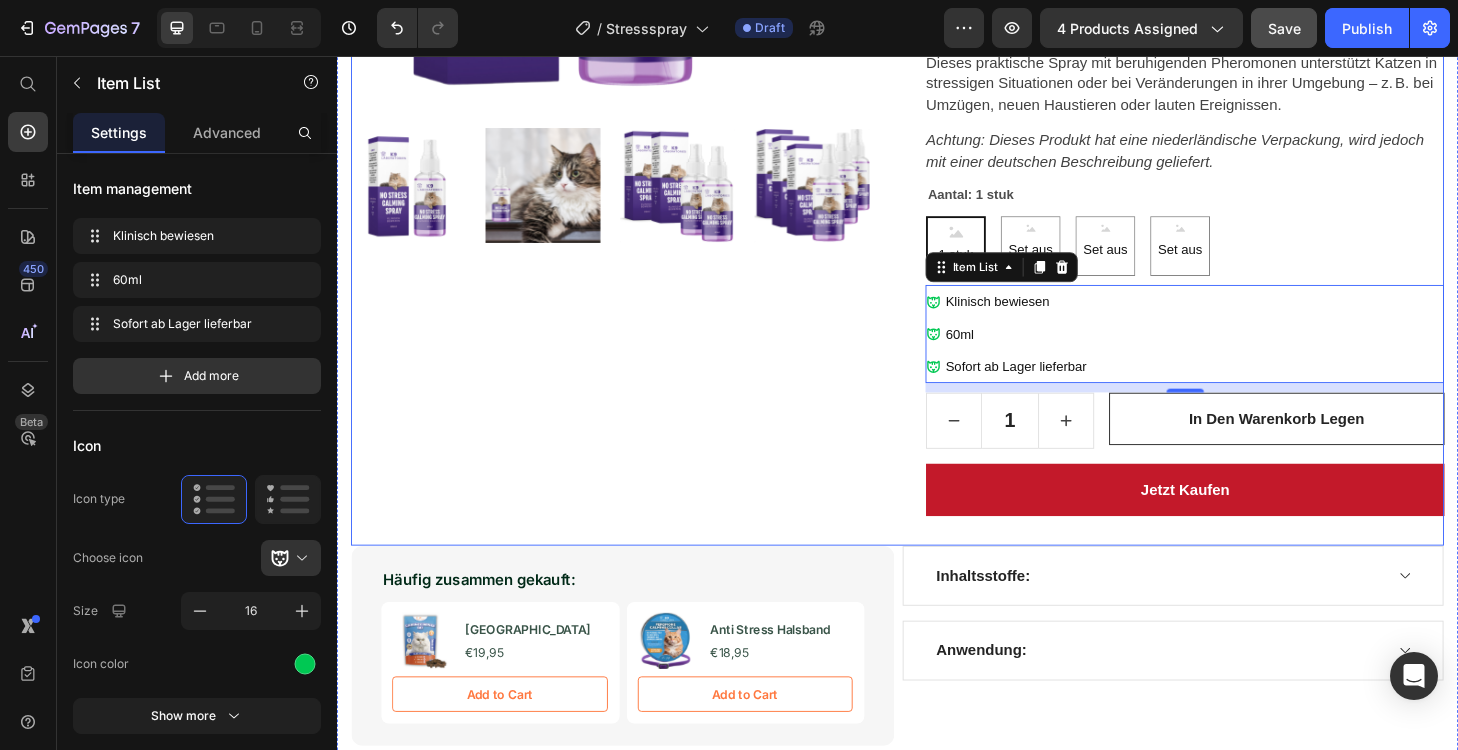 scroll, scrollTop: 444, scrollLeft: 0, axis: vertical 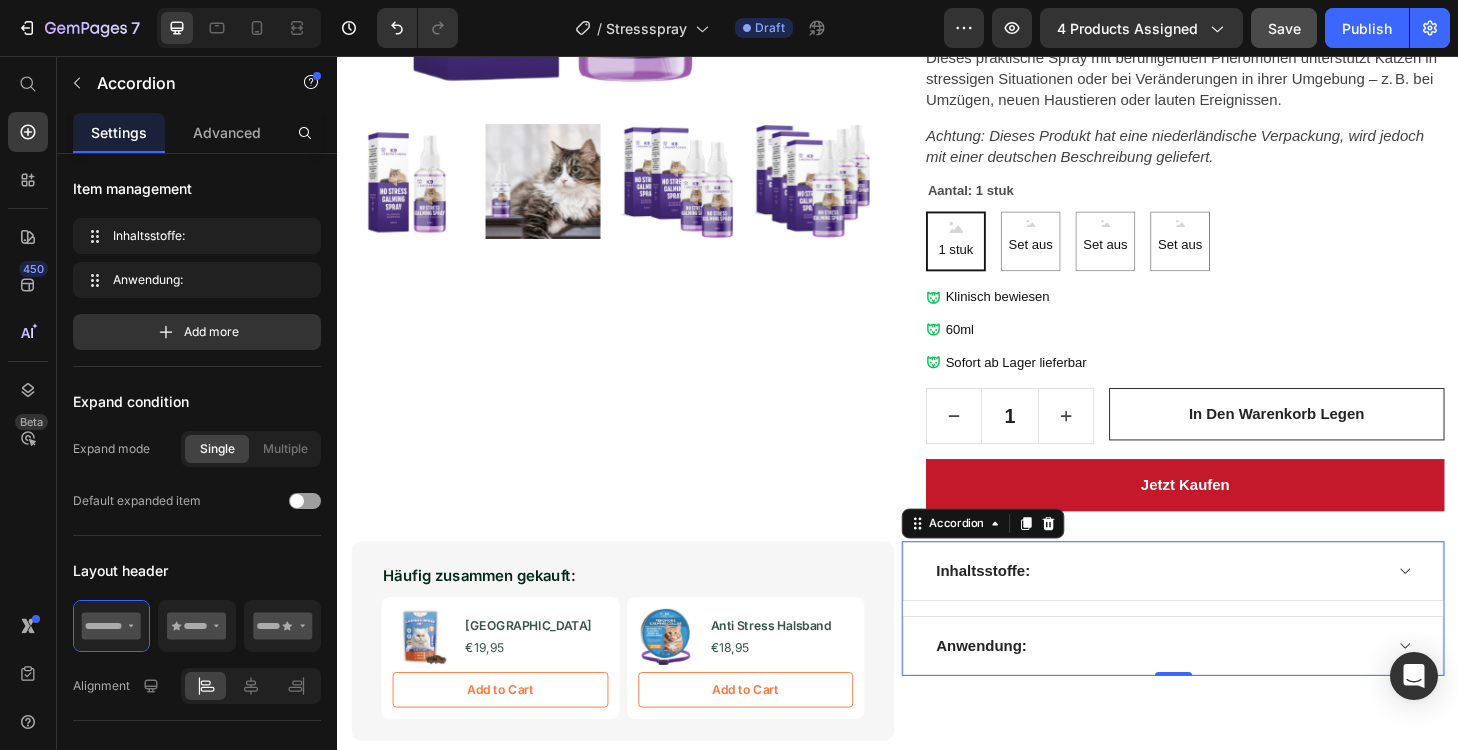 click on "Inhaltsstoffe:" at bounding box center [1215, 607] 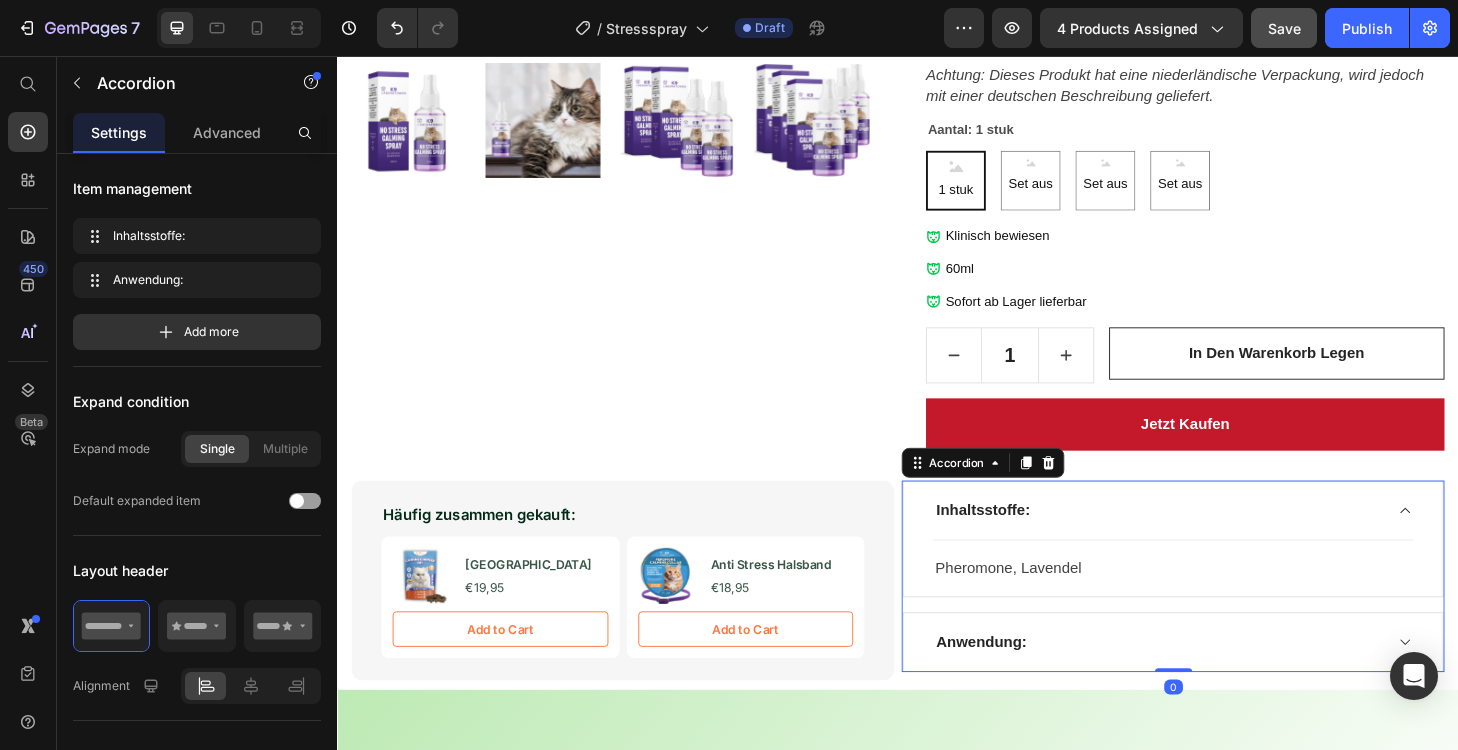 scroll, scrollTop: 562, scrollLeft: 0, axis: vertical 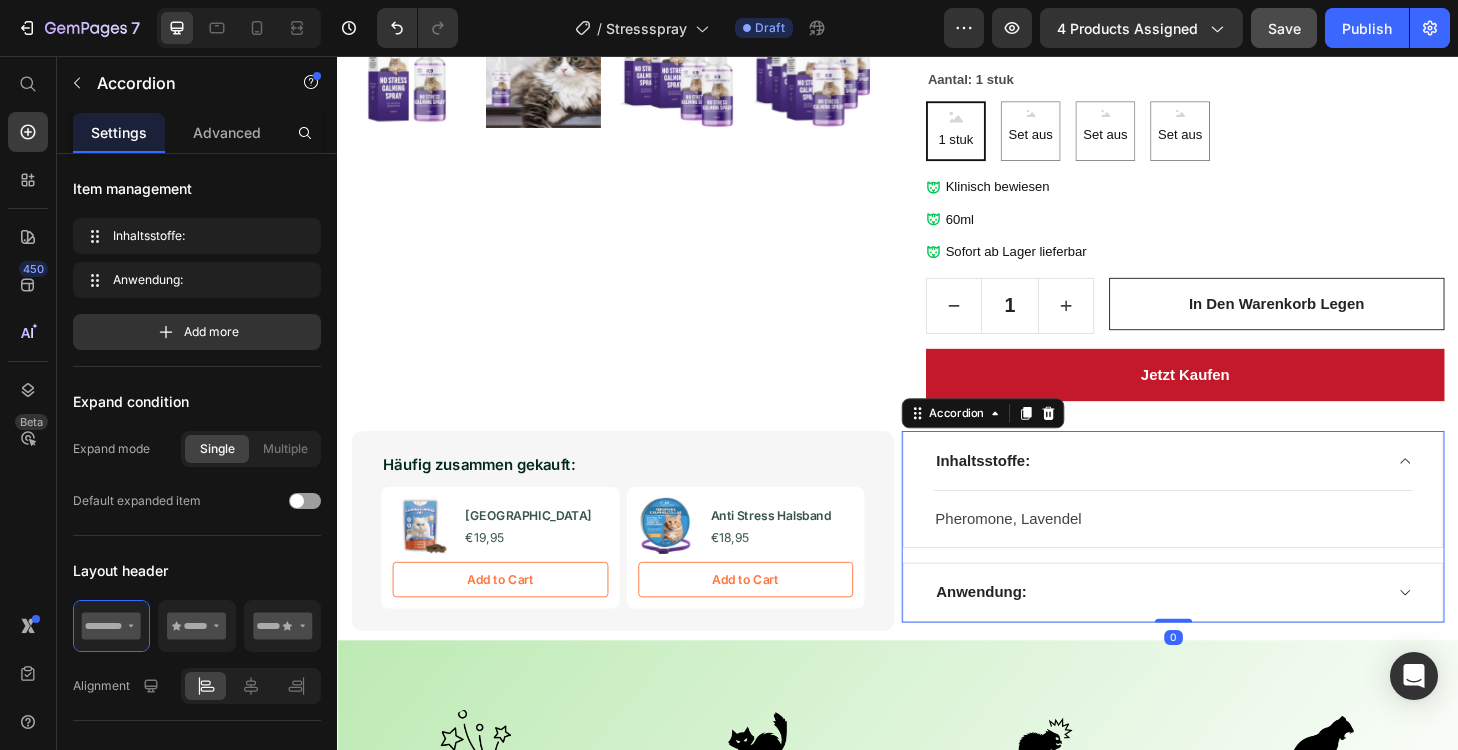 click on "Anwendung:" at bounding box center [1215, 630] 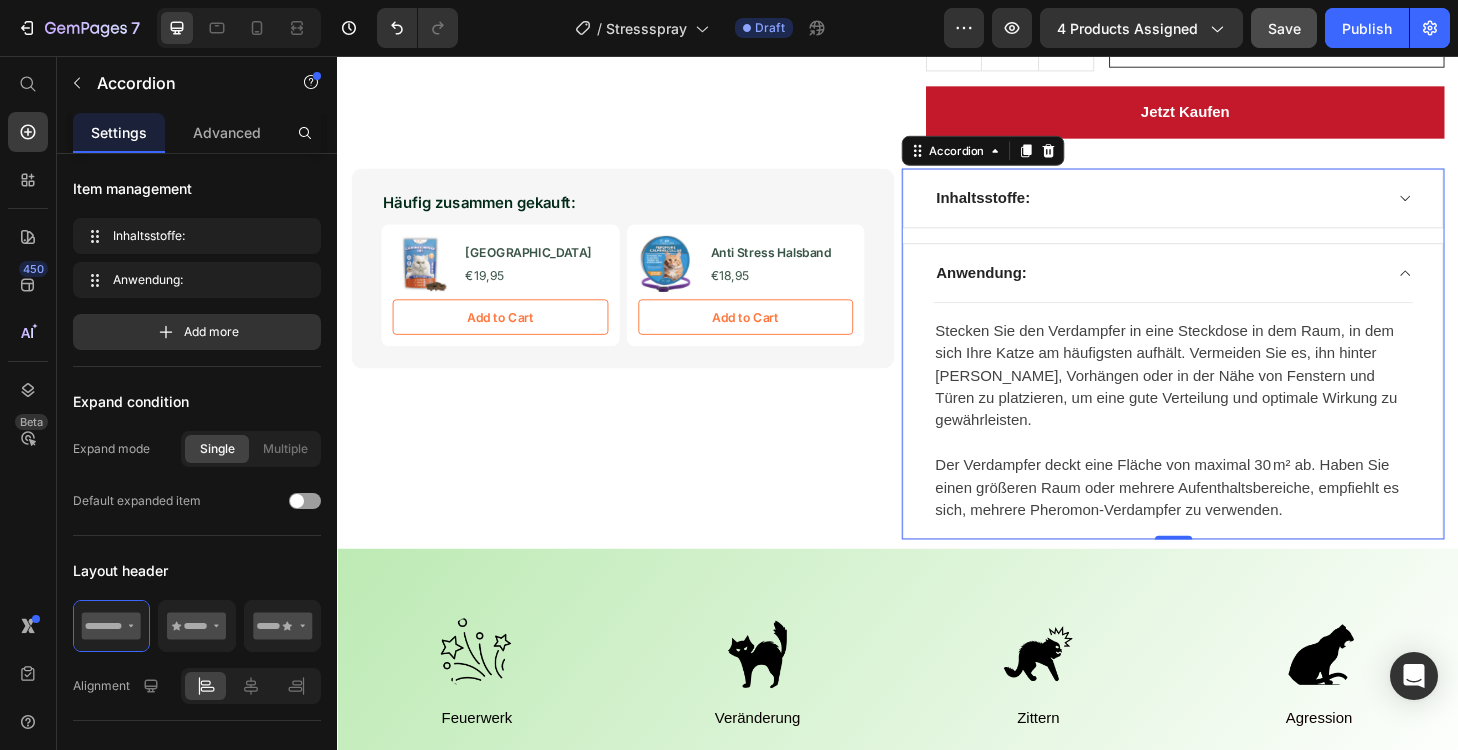 scroll, scrollTop: 845, scrollLeft: 0, axis: vertical 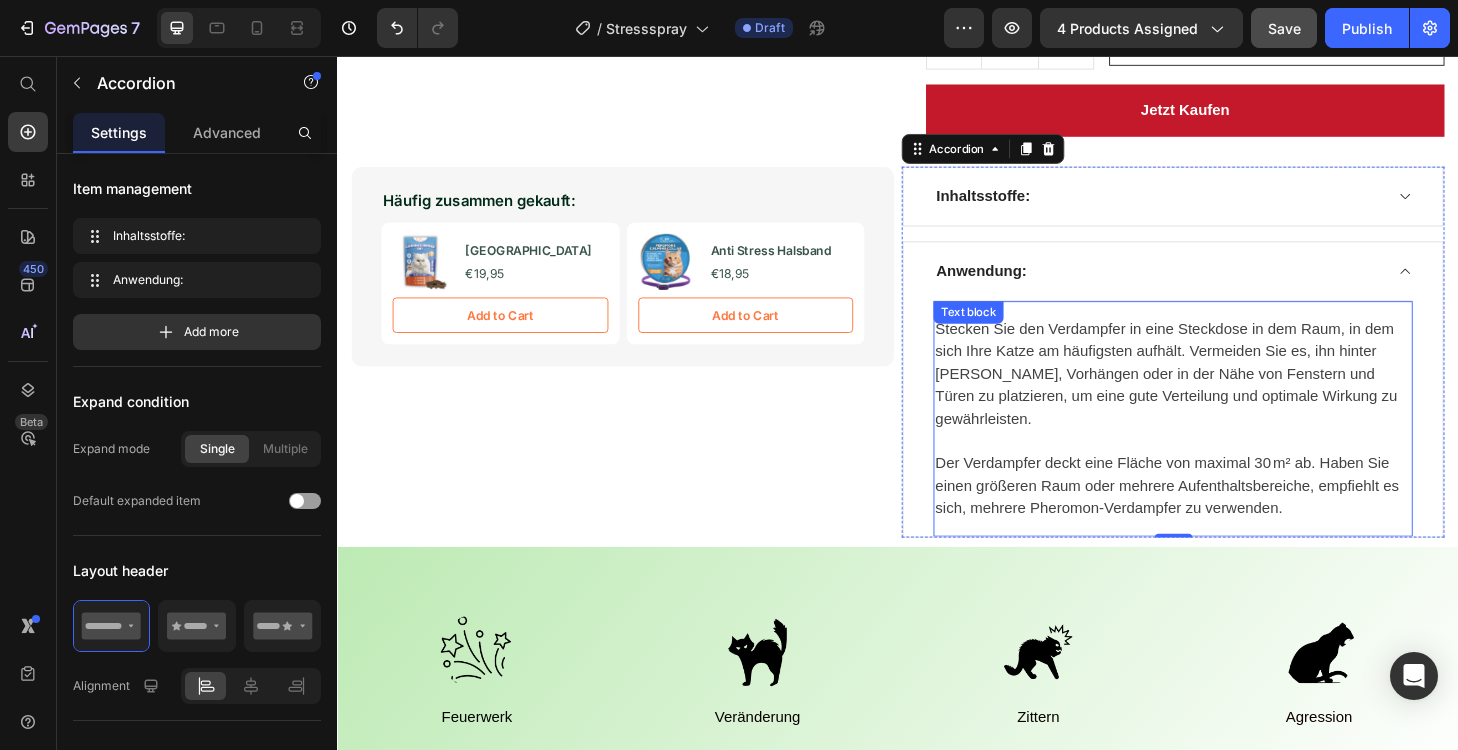 drag, startPoint x: 1118, startPoint y: 363, endPoint x: 1099, endPoint y: 370, distance: 20.248457 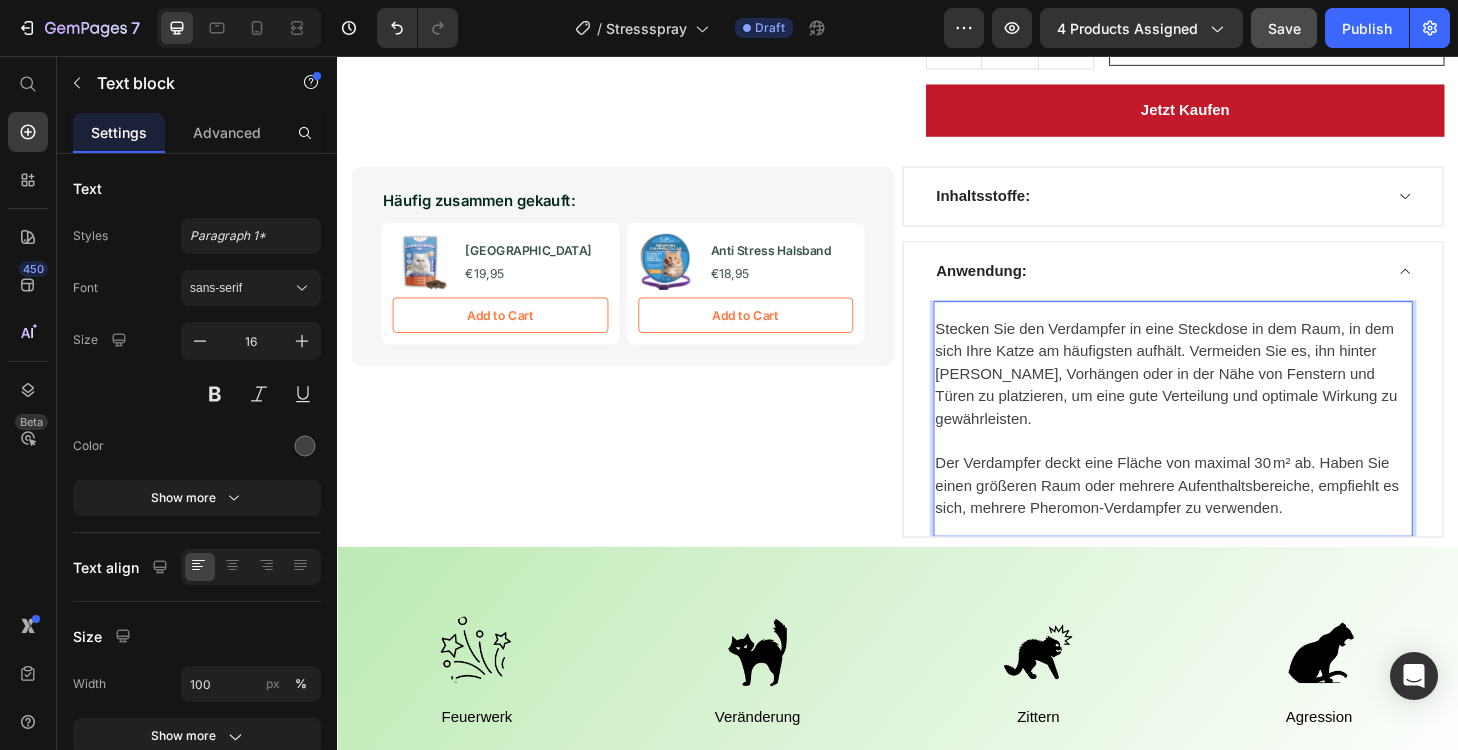 click on "Stecken Sie den Verdampfer in eine Steckdose in dem Raum, in dem sich Ihre Katze am häufigsten aufhält. Vermeiden Sie es, ihn hinter [PERSON_NAME], Vorhängen oder in der Nähe von Fenstern und Türen zu platzieren, um eine gute Verteilung und optimale Wirkung zu gewährleisten." at bounding box center (1231, 396) 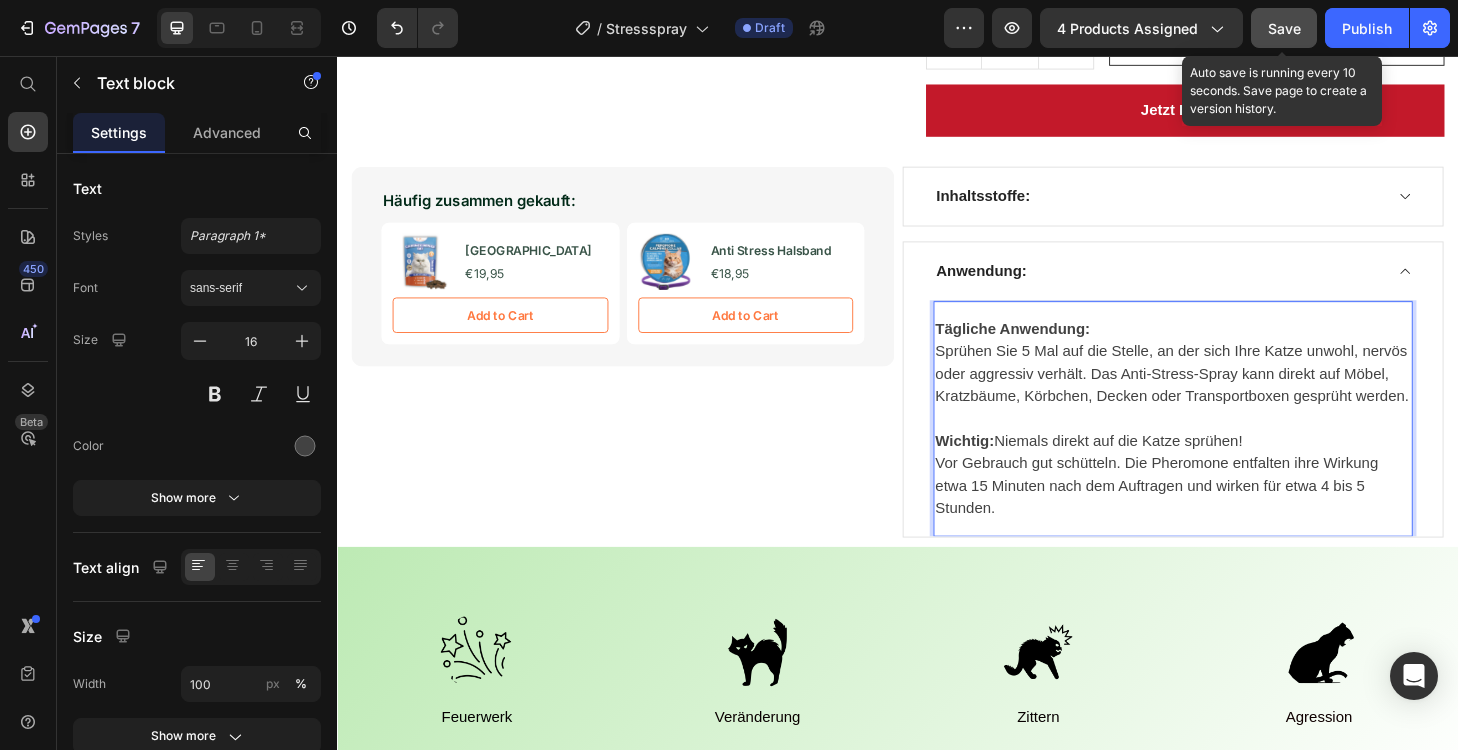 click on "Save" 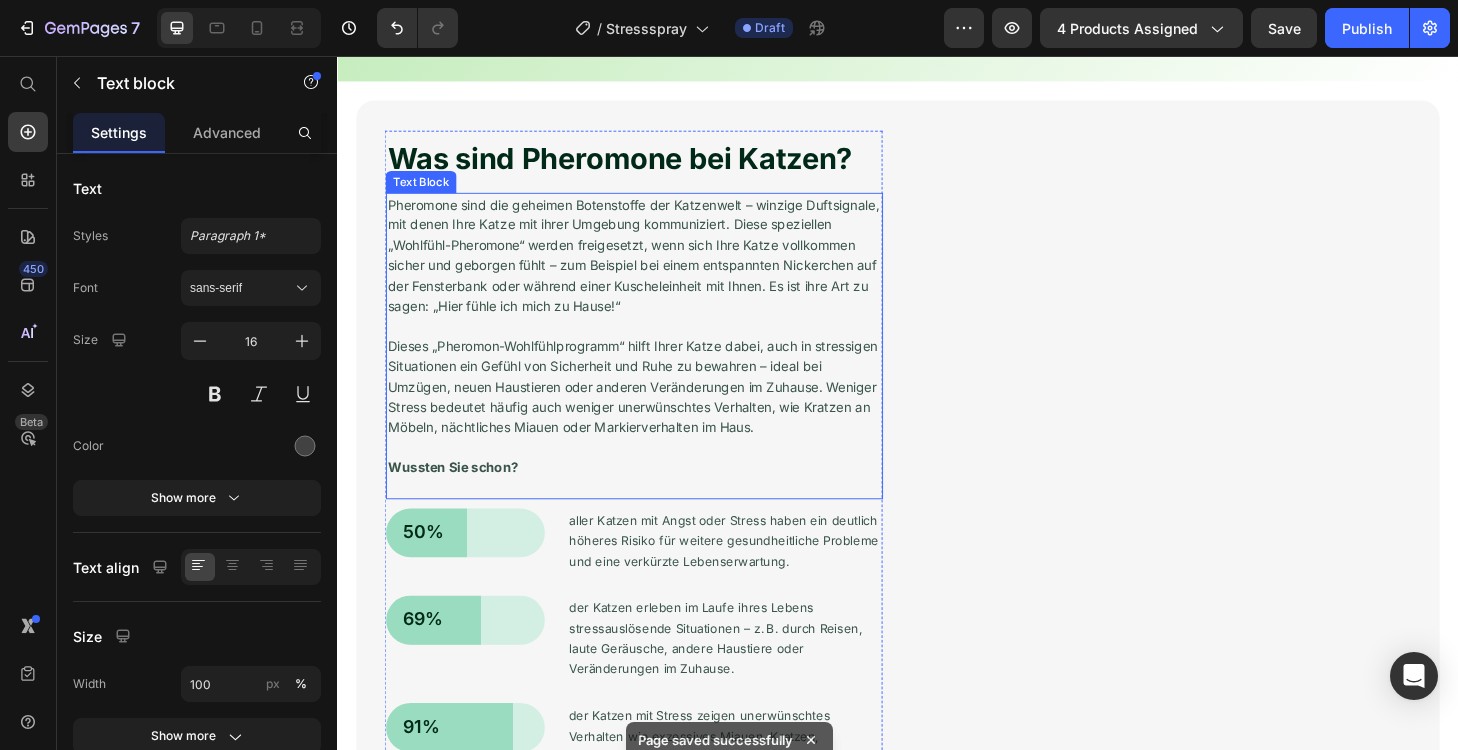 scroll, scrollTop: 1613, scrollLeft: 0, axis: vertical 